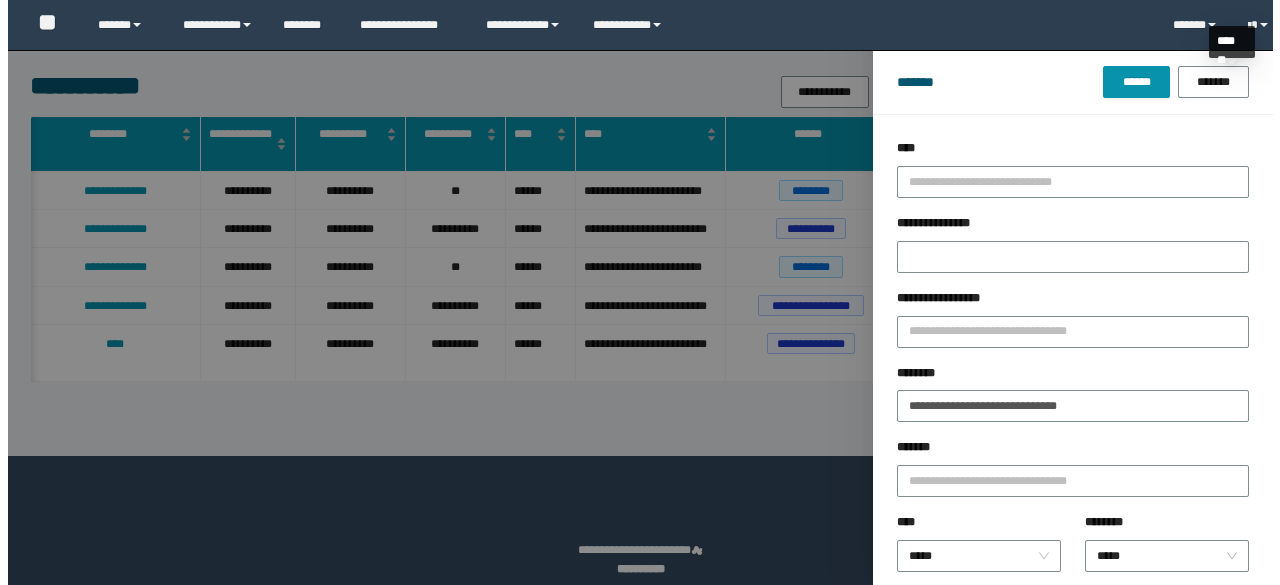 scroll, scrollTop: 0, scrollLeft: 0, axis: both 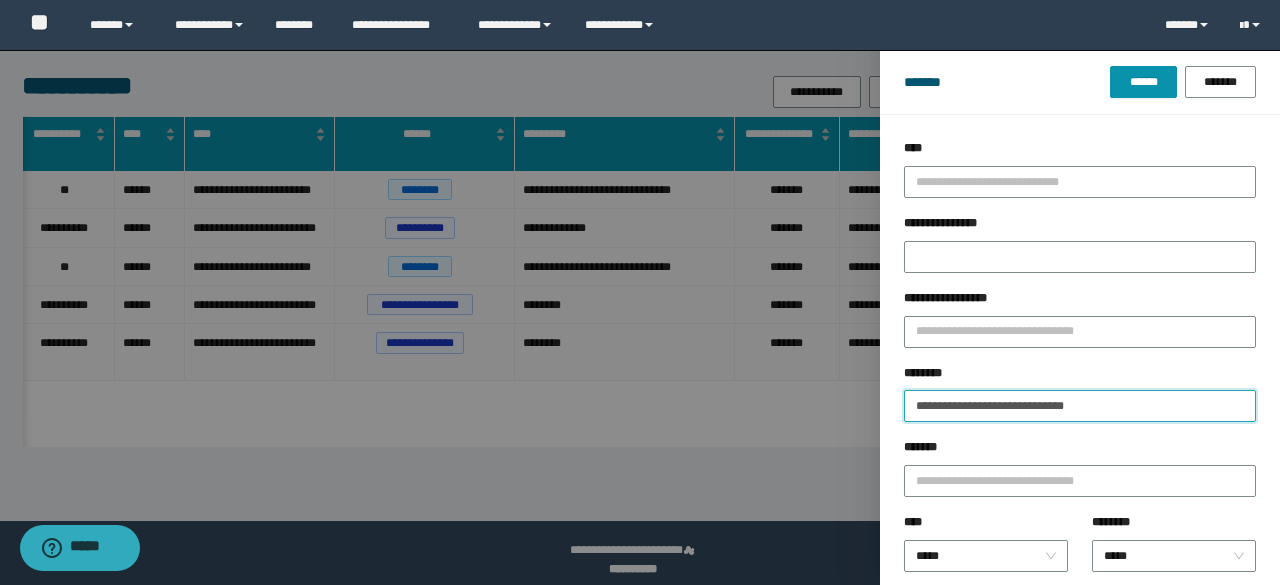 drag, startPoint x: 1127, startPoint y: 410, endPoint x: 899, endPoint y: 413, distance: 228.01973 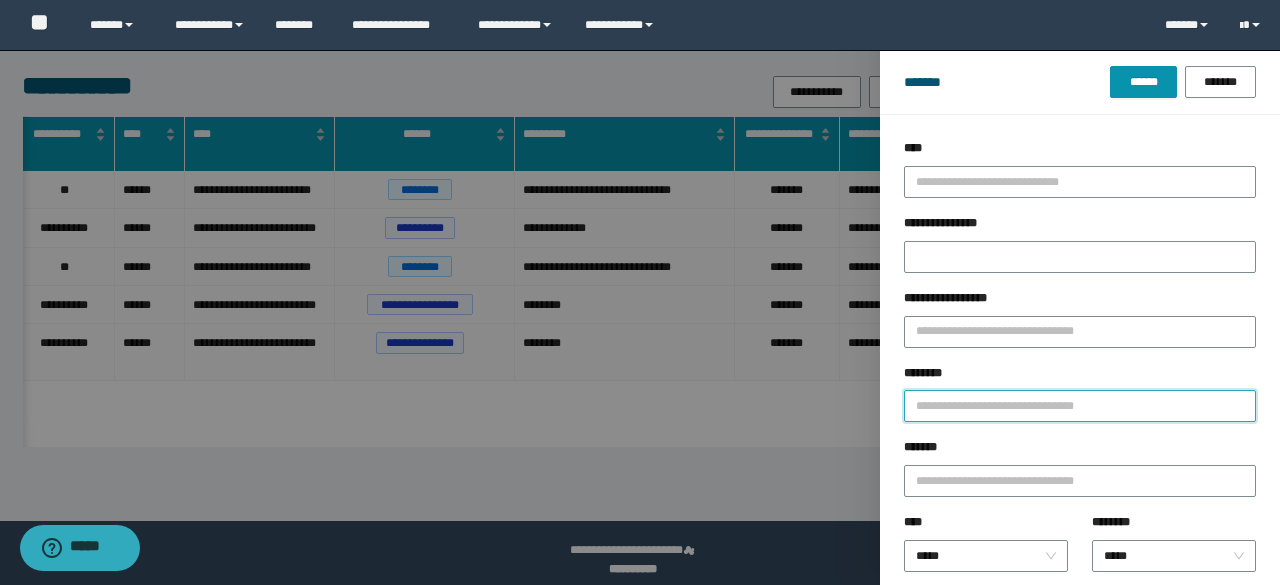 paste on "**********" 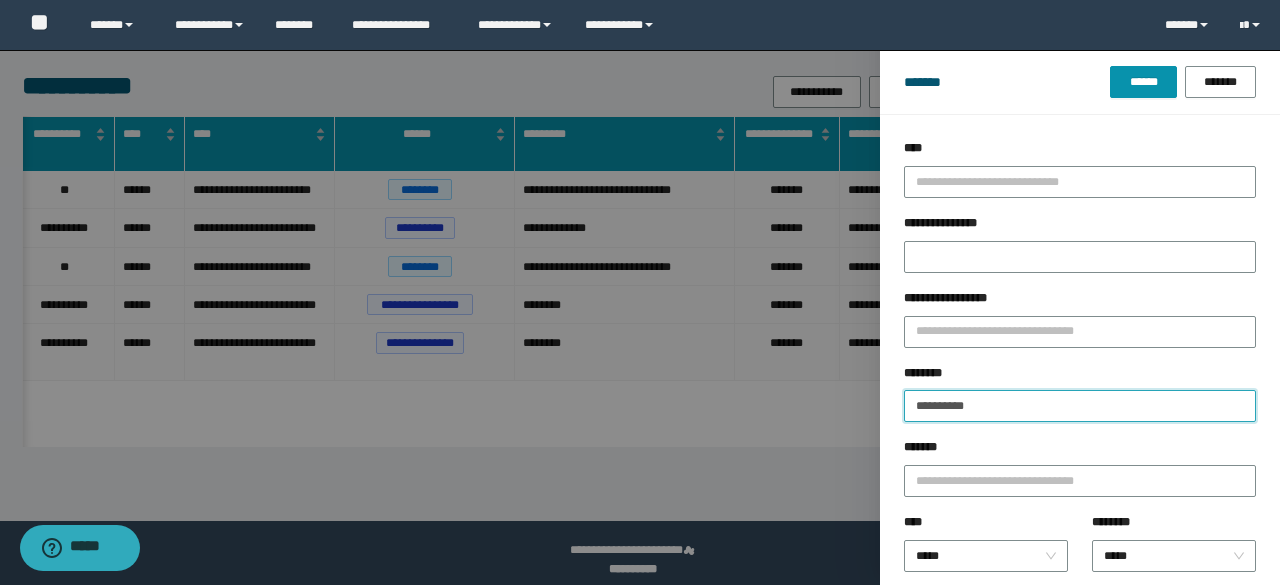 type on "**********" 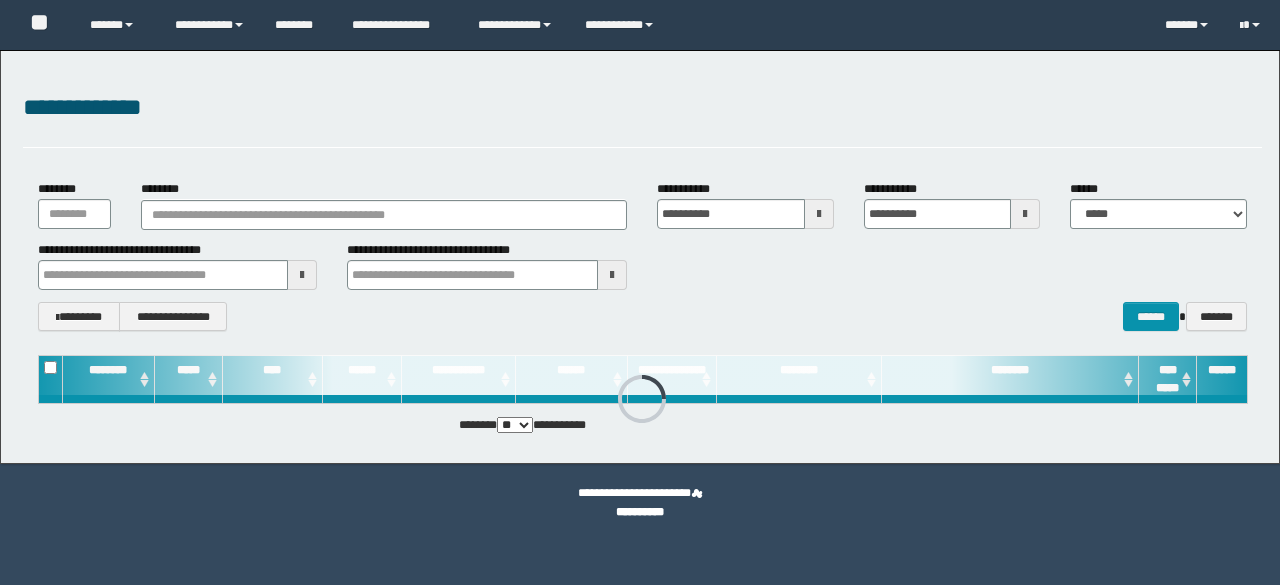 scroll, scrollTop: 0, scrollLeft: 0, axis: both 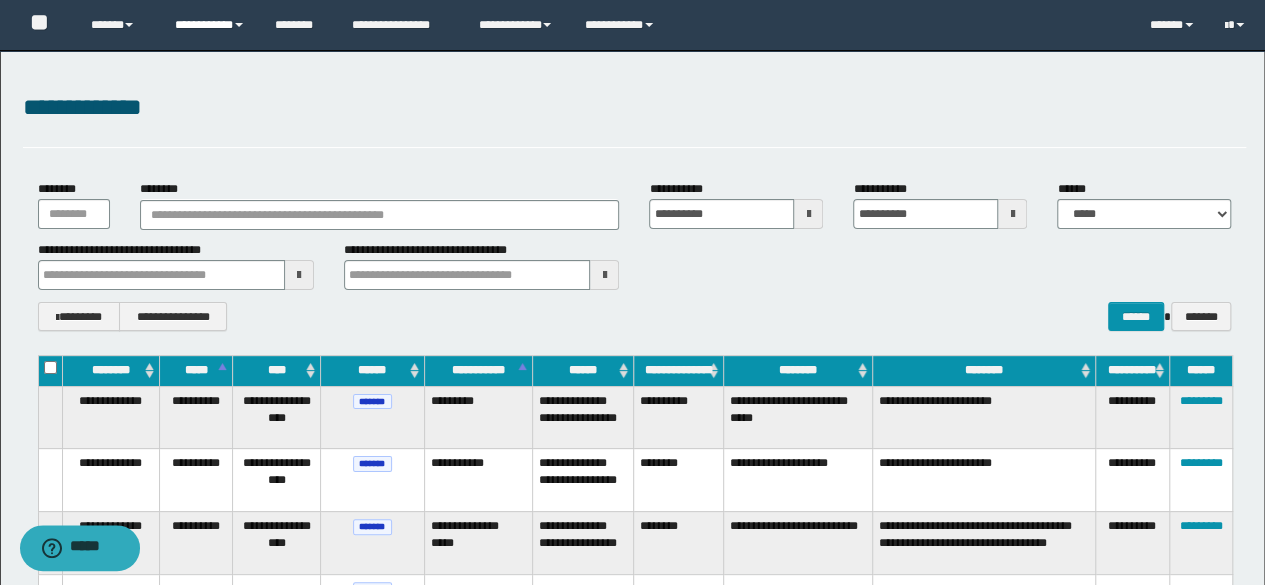 click on "**********" at bounding box center (210, 25) 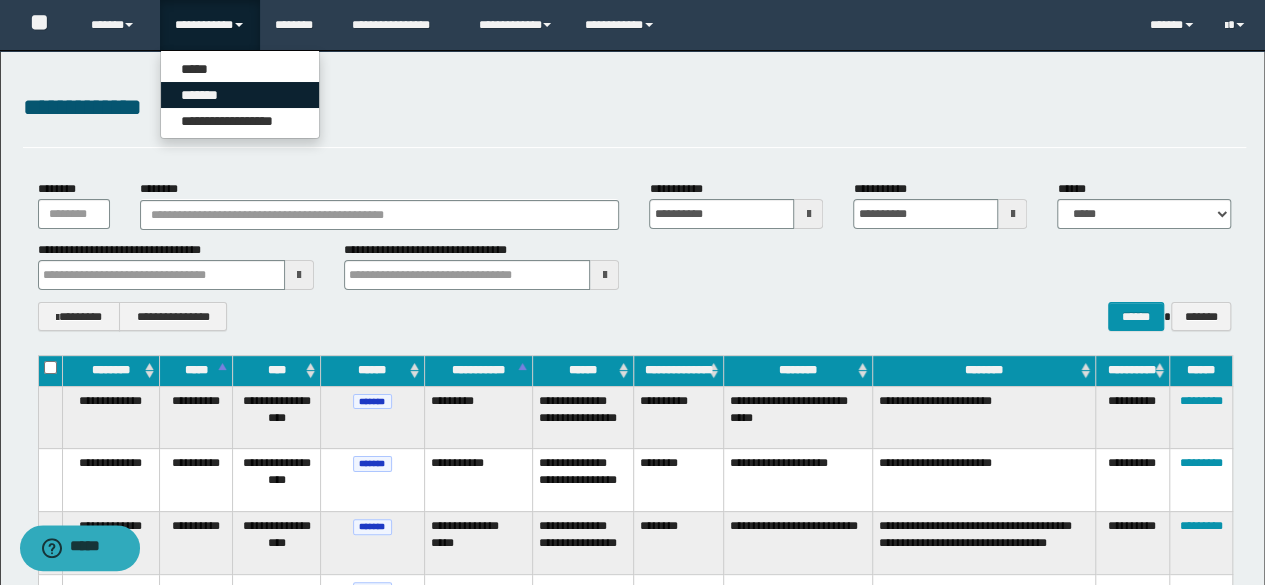 click on "*******" at bounding box center (240, 95) 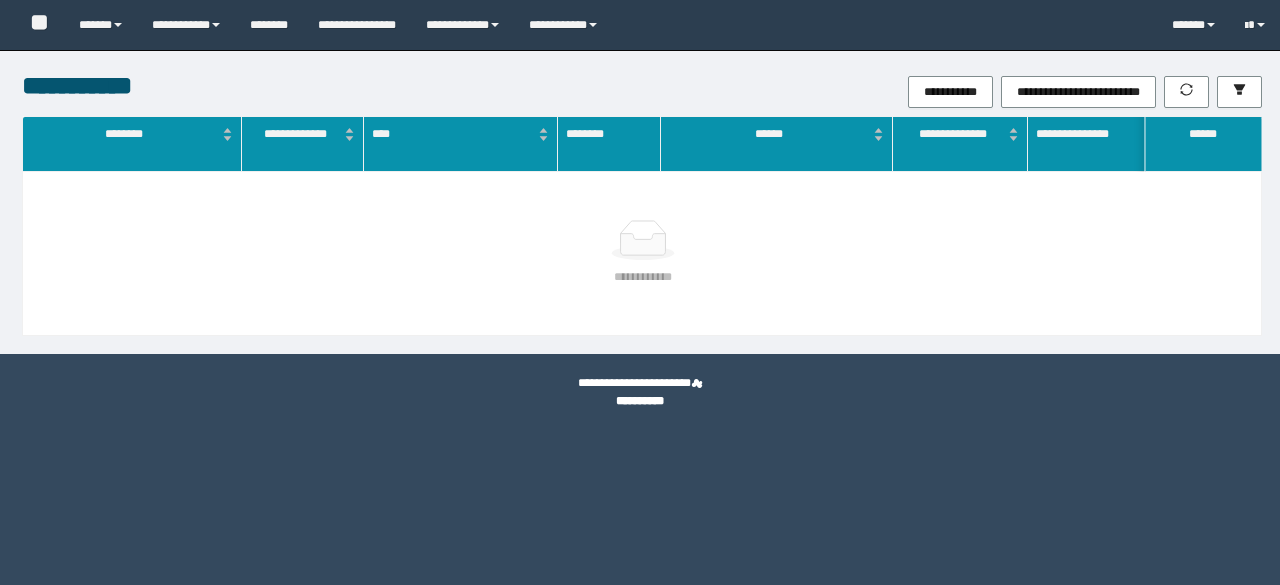 scroll, scrollTop: 0, scrollLeft: 0, axis: both 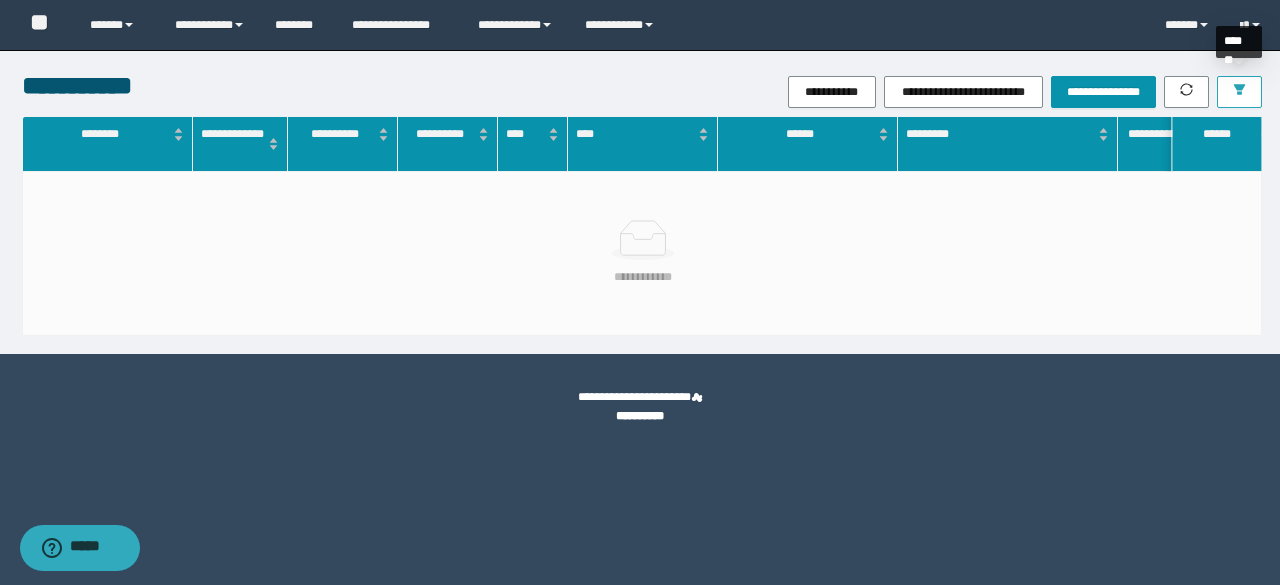 click at bounding box center [1239, 92] 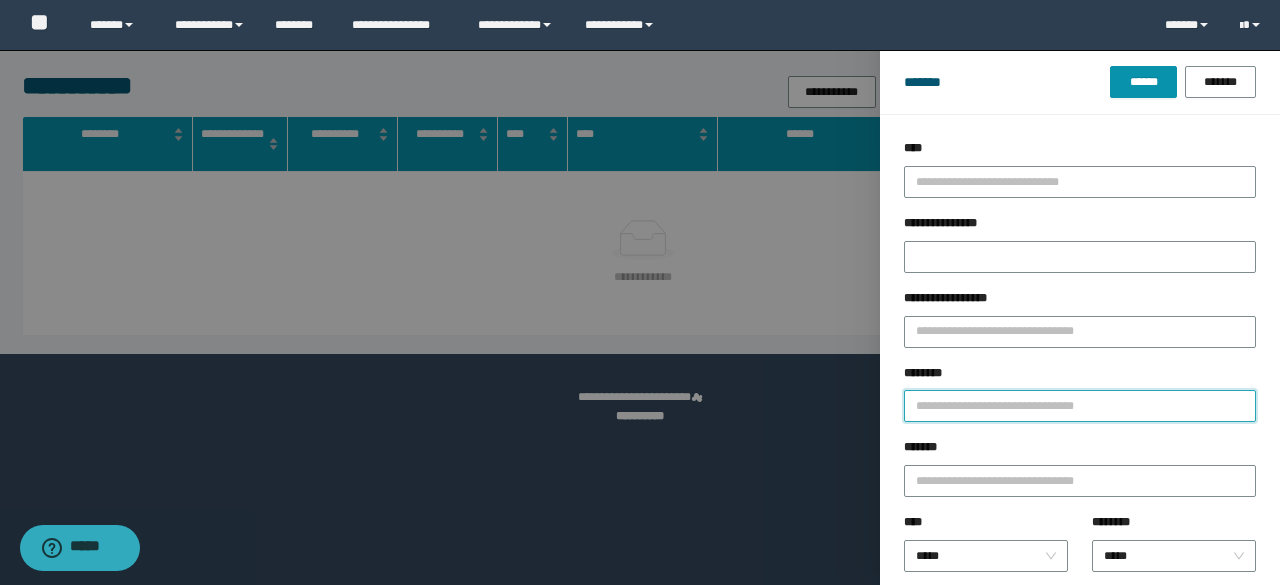click on "********" at bounding box center (1080, 406) 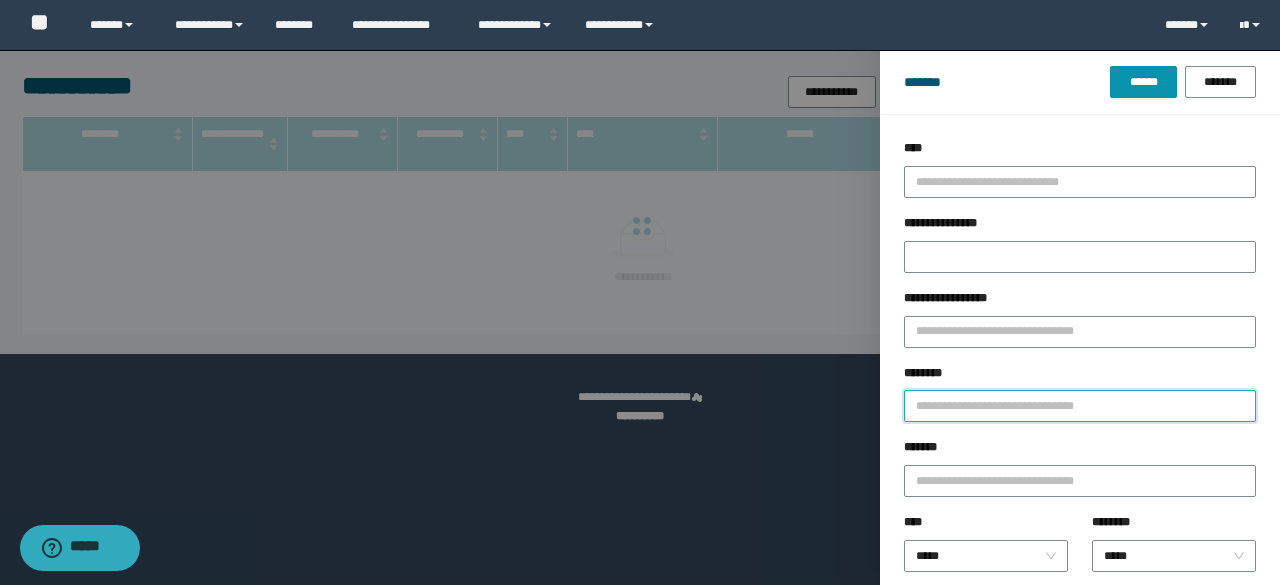 paste on "**********" 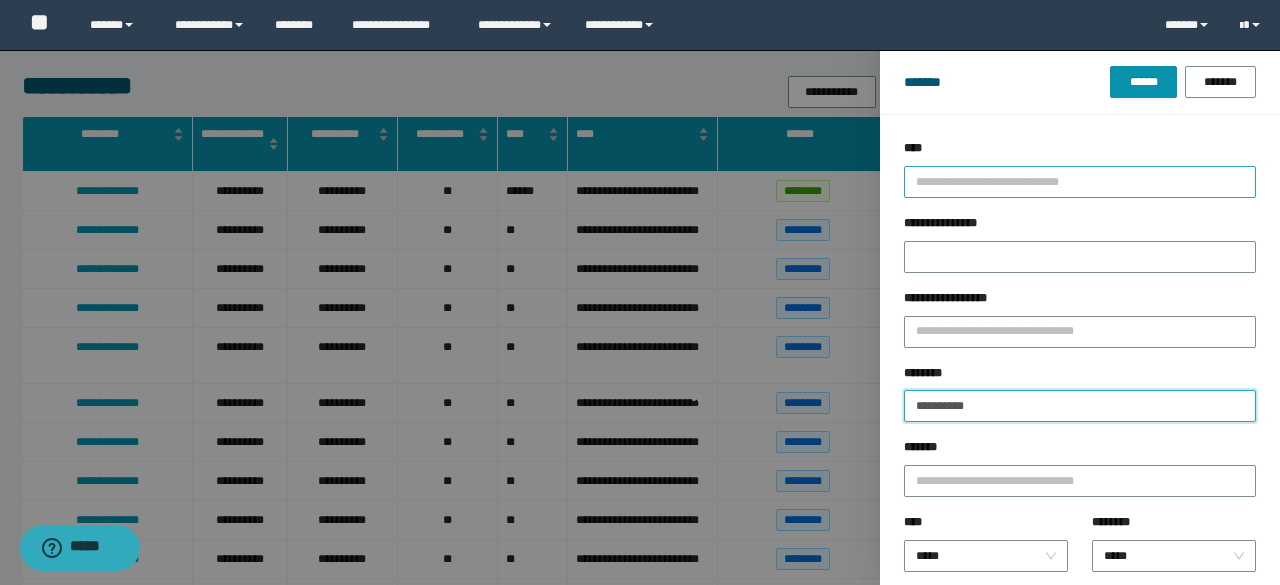 type on "**********" 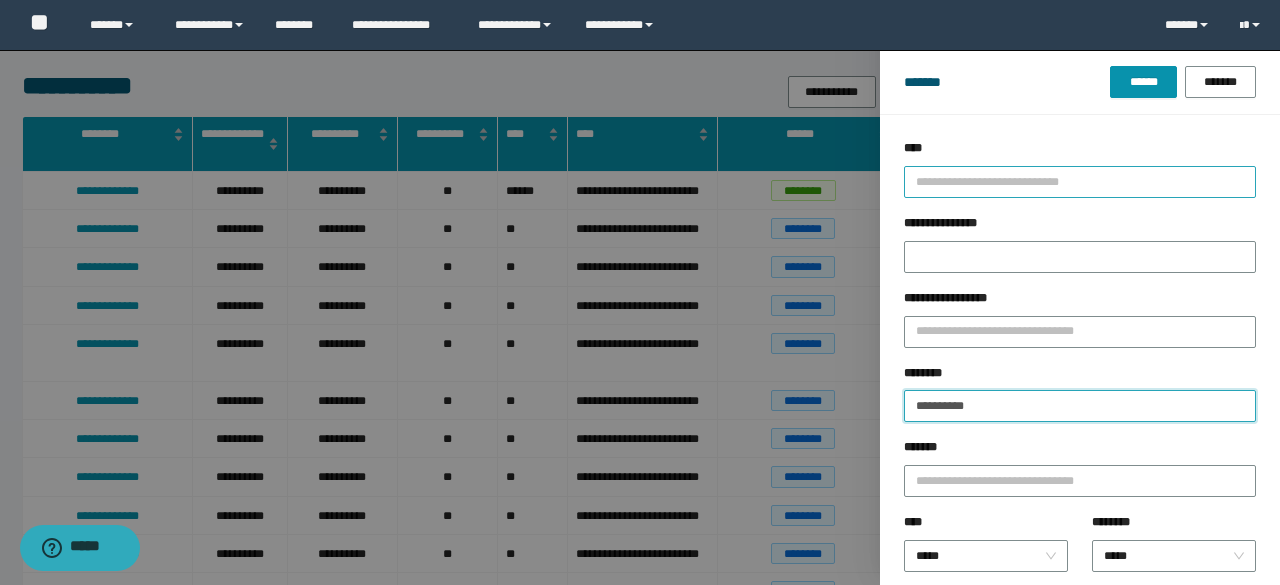 type on "**********" 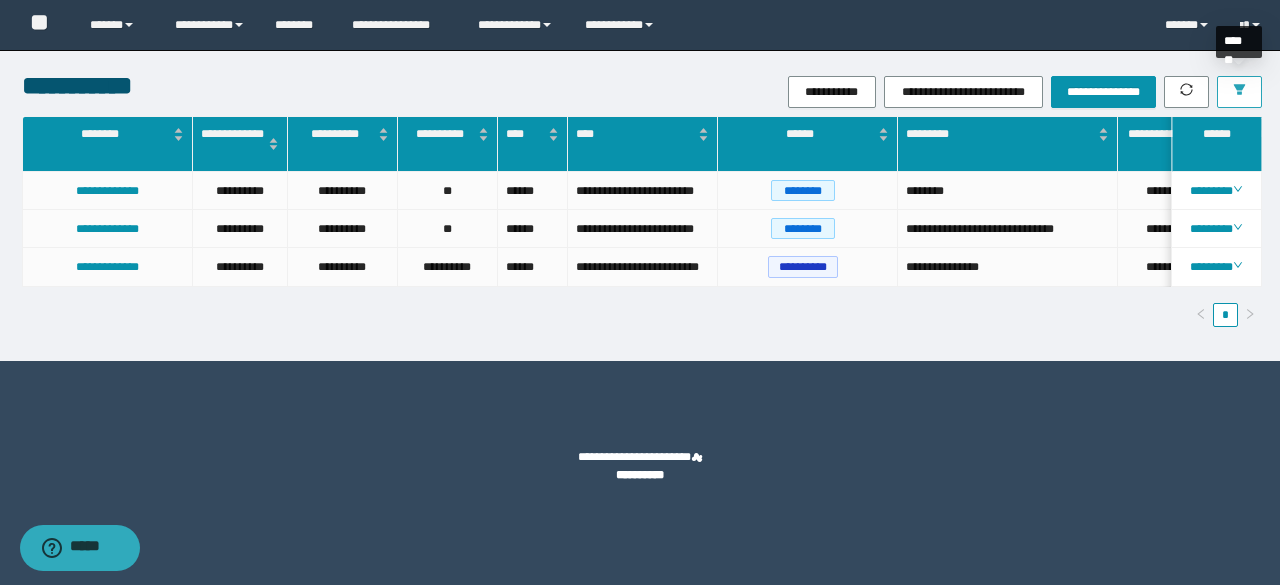 click at bounding box center (1239, 92) 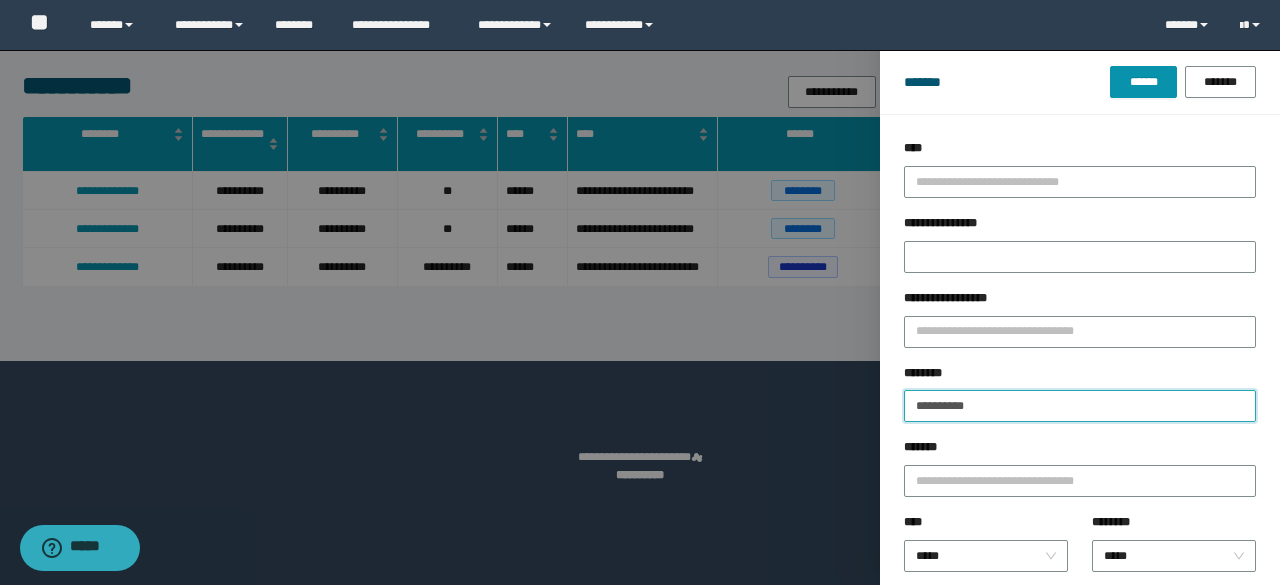 drag, startPoint x: 966, startPoint y: 395, endPoint x: 898, endPoint y: 385, distance: 68.73136 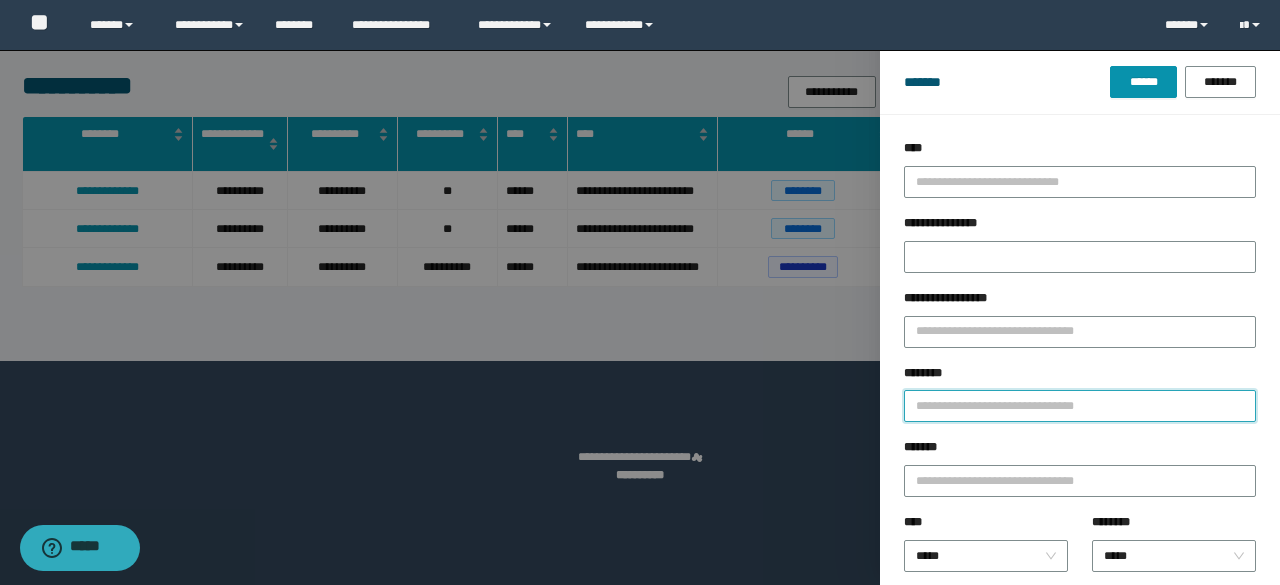 paste on "********" 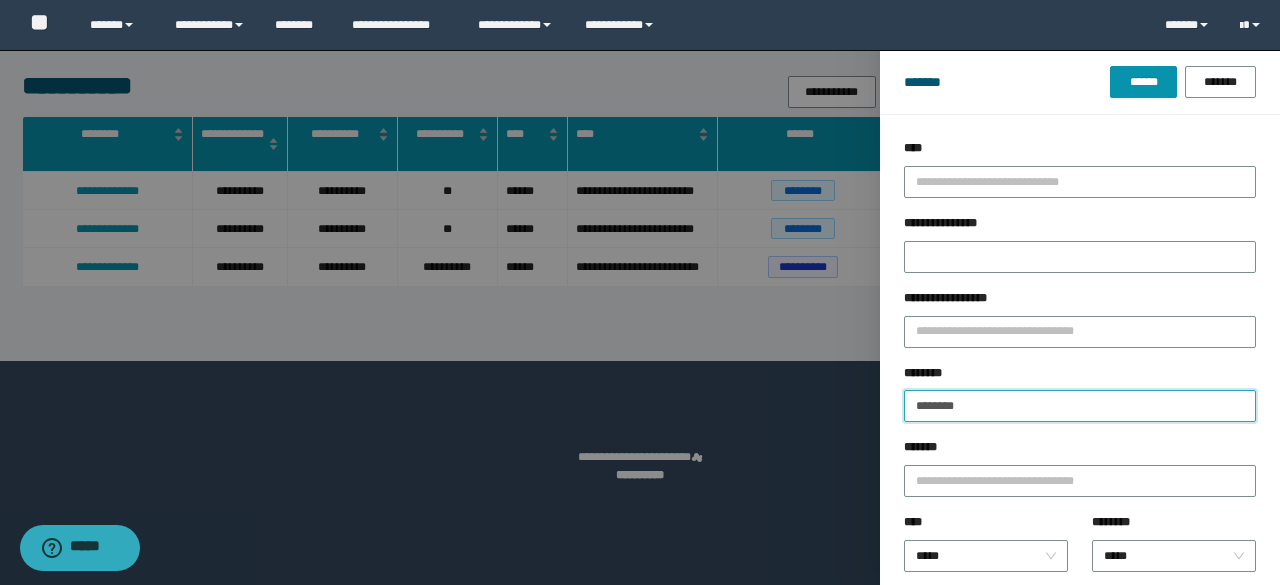 type on "********" 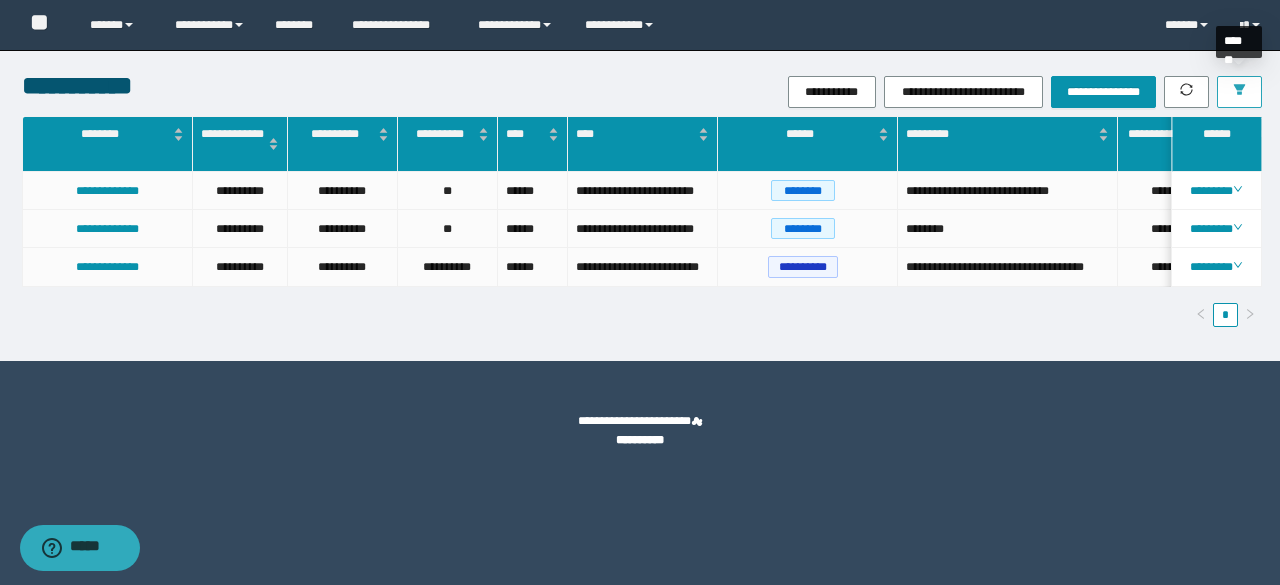 click at bounding box center (1239, 92) 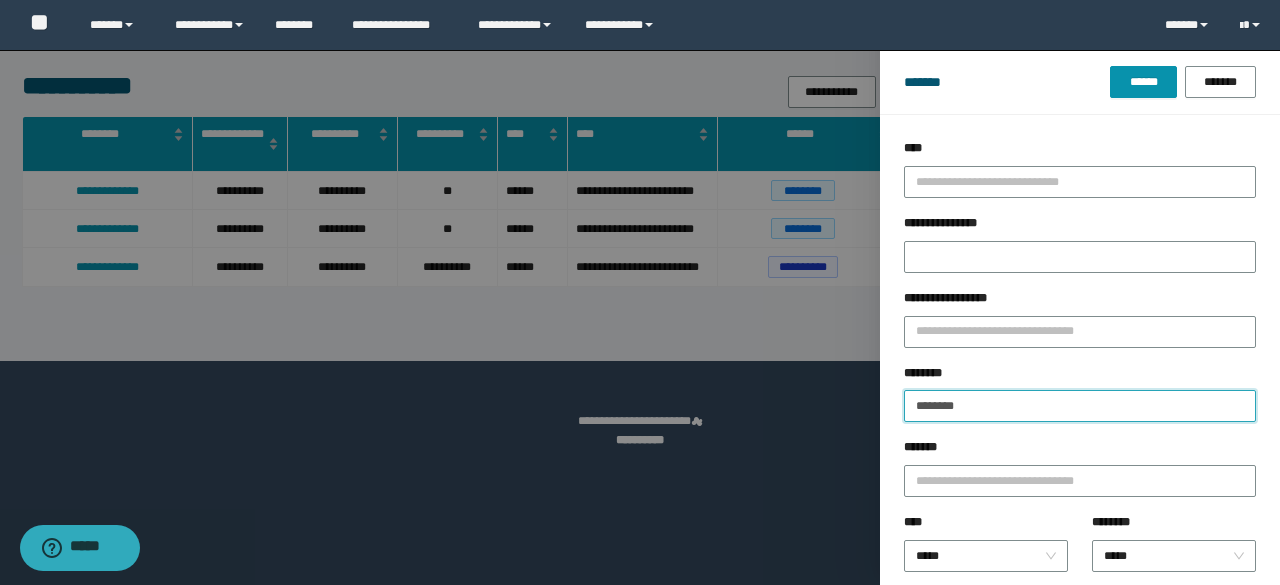 drag, startPoint x: 998, startPoint y: 410, endPoint x: 916, endPoint y: 410, distance: 82 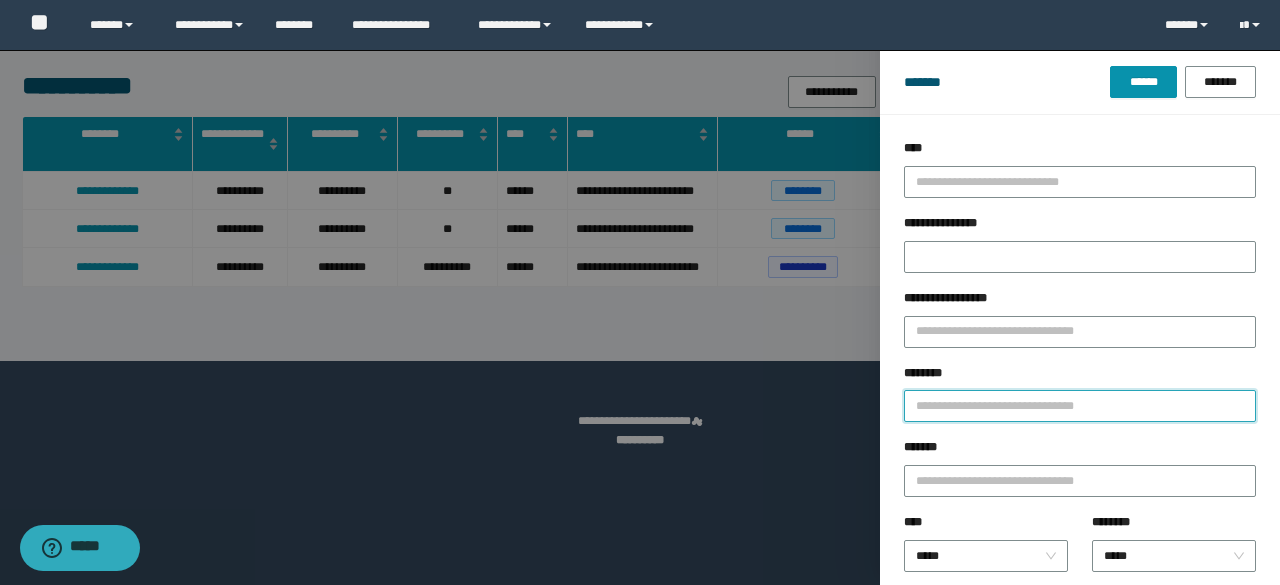 paste on "********" 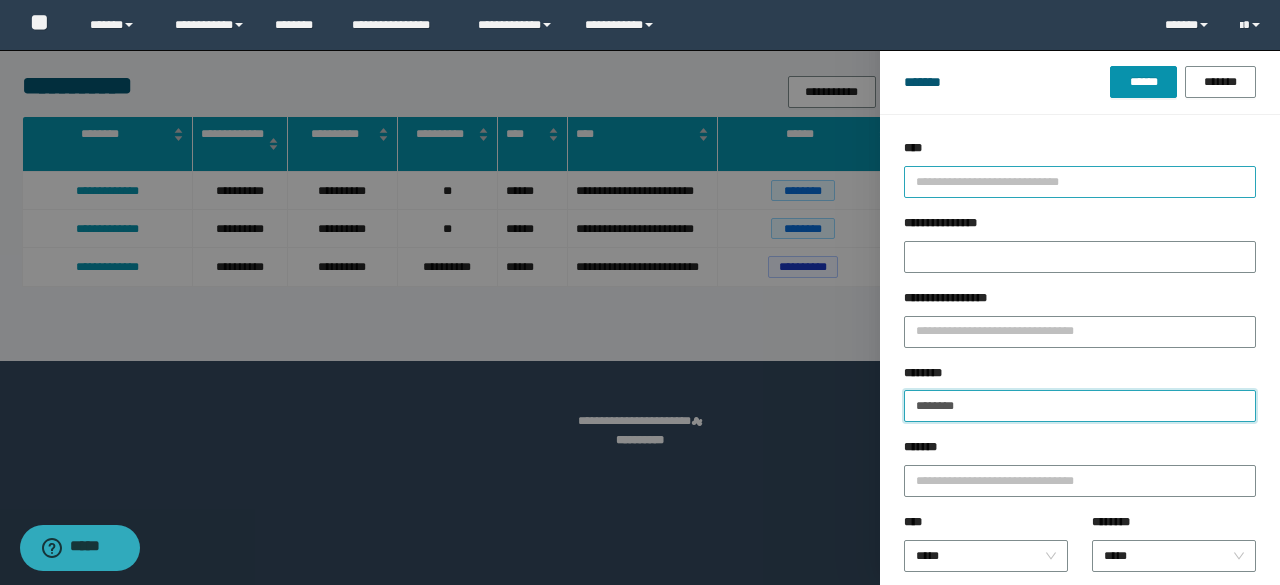 type on "********" 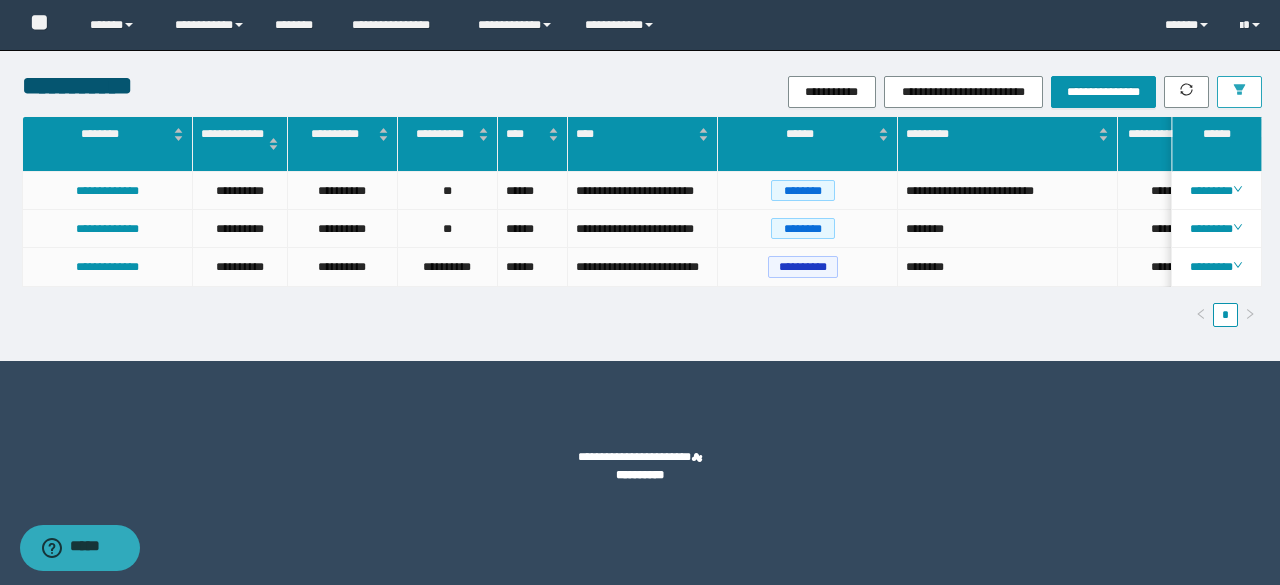 scroll, scrollTop: 0, scrollLeft: 32, axis: horizontal 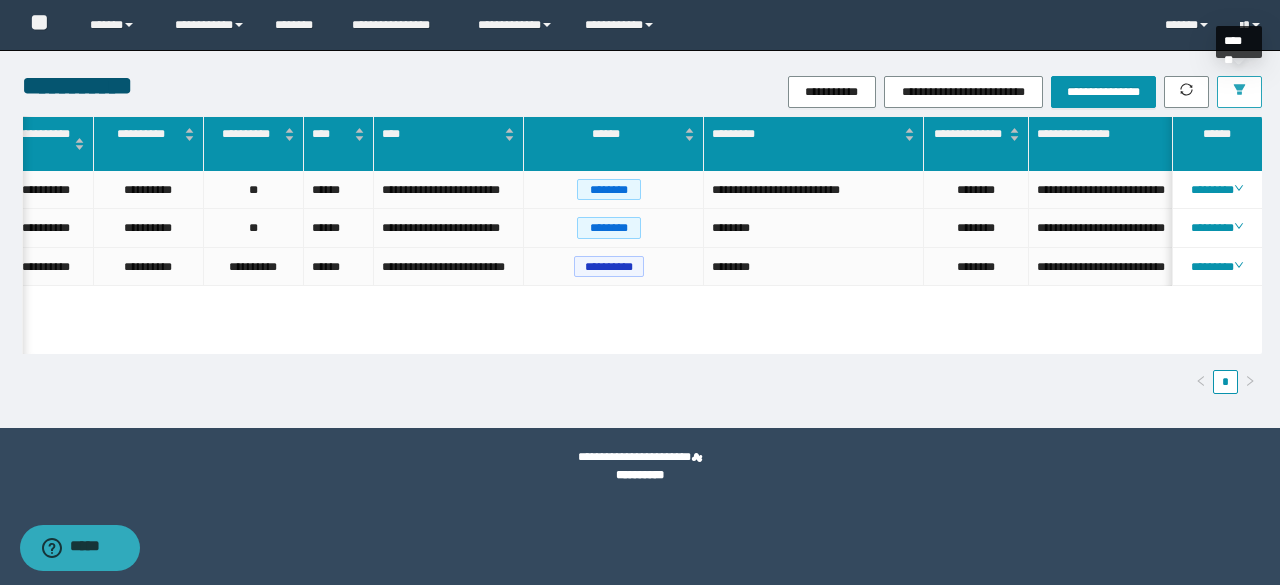 click at bounding box center [1239, 92] 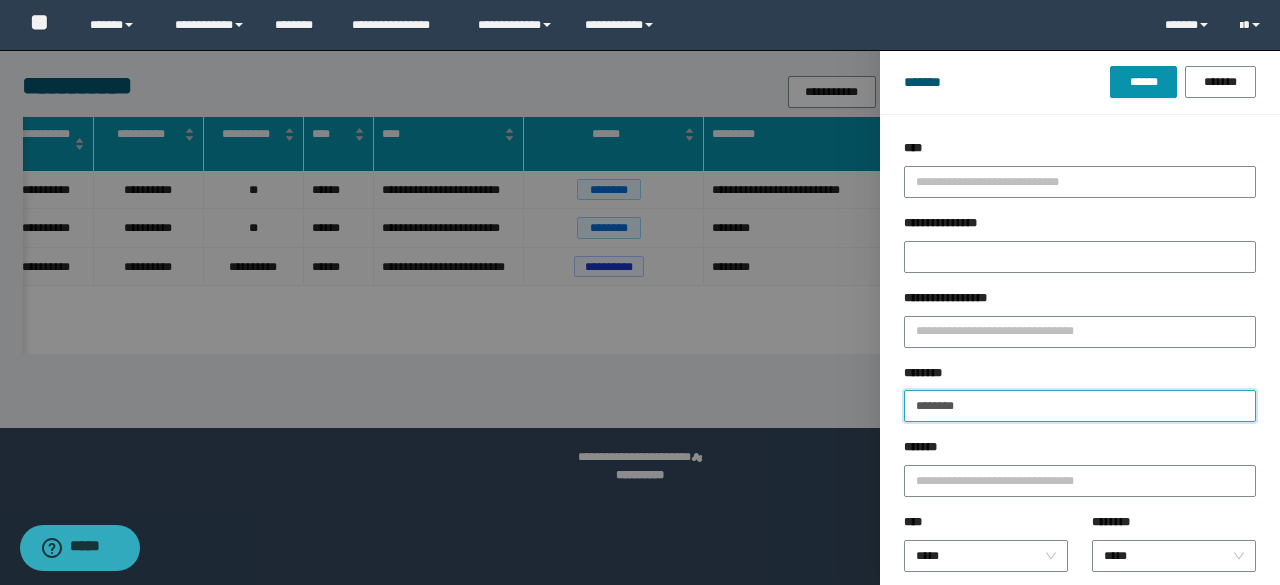 drag, startPoint x: 1012, startPoint y: 406, endPoint x: 886, endPoint y: 379, distance: 128.86038 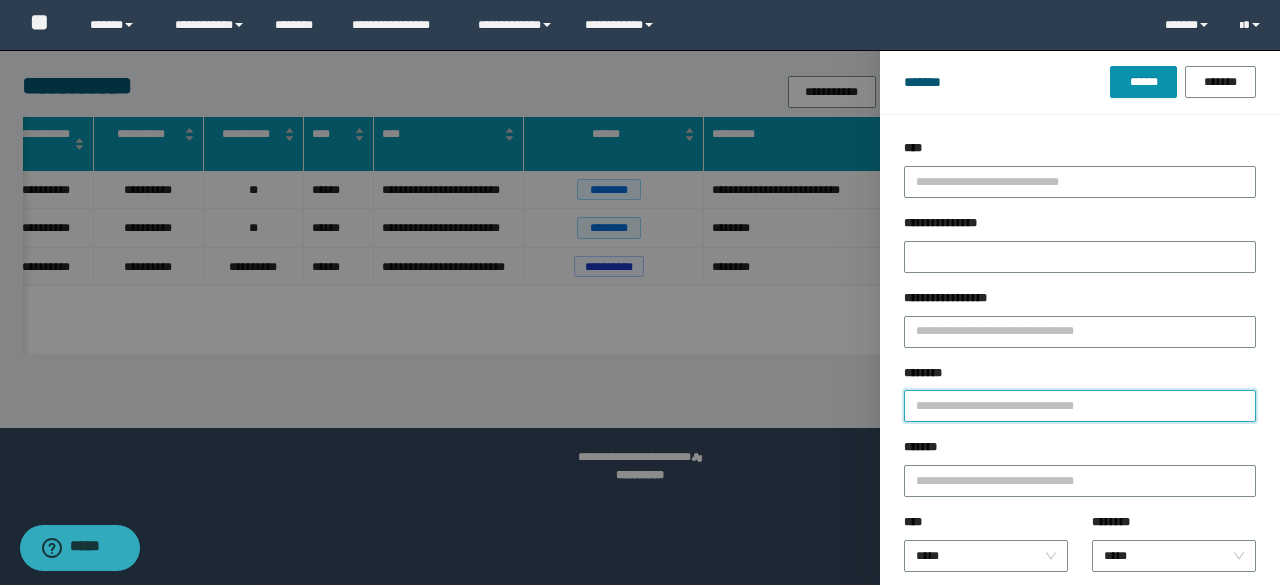 paste on "**********" 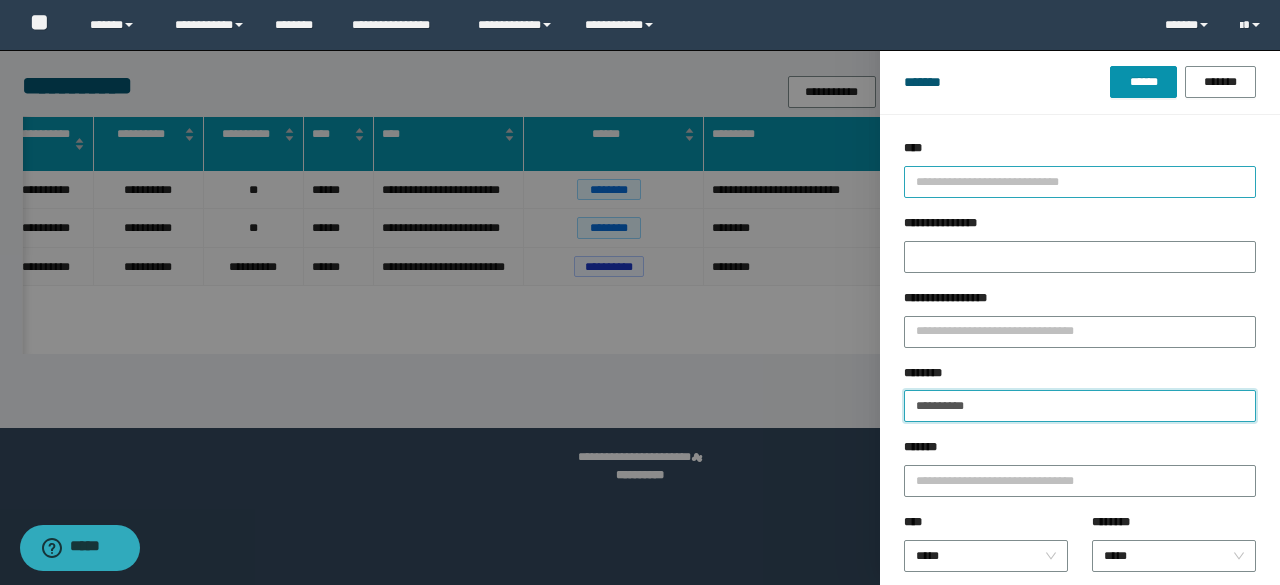 type on "**********" 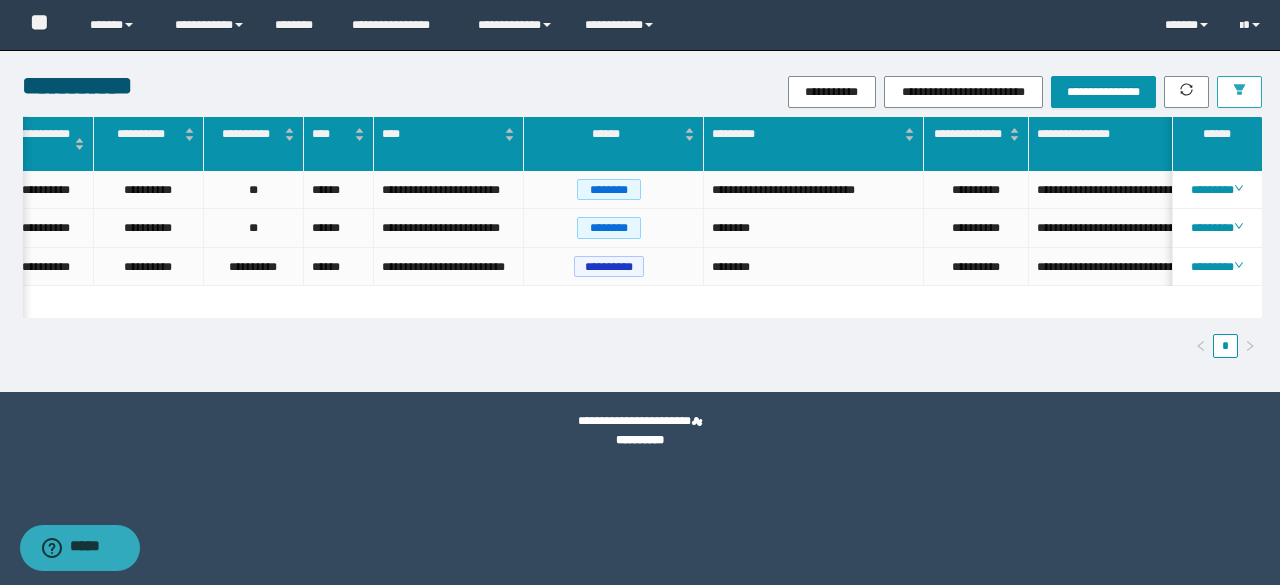 click at bounding box center [1239, 92] 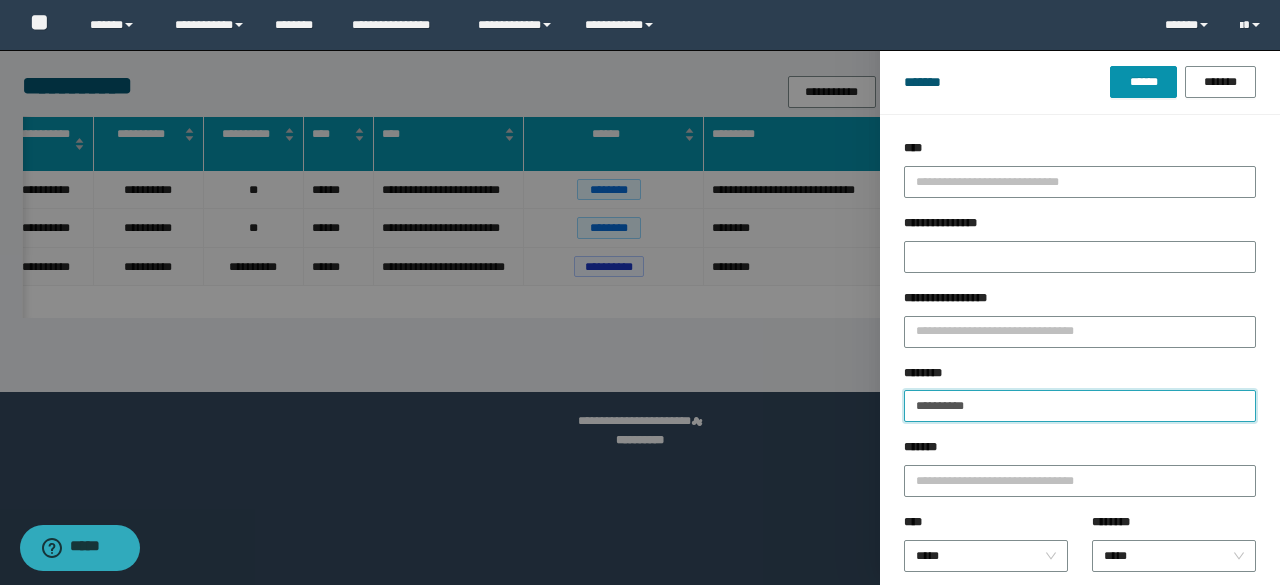 drag, startPoint x: 1000, startPoint y: 409, endPoint x: 908, endPoint y: 399, distance: 92.541885 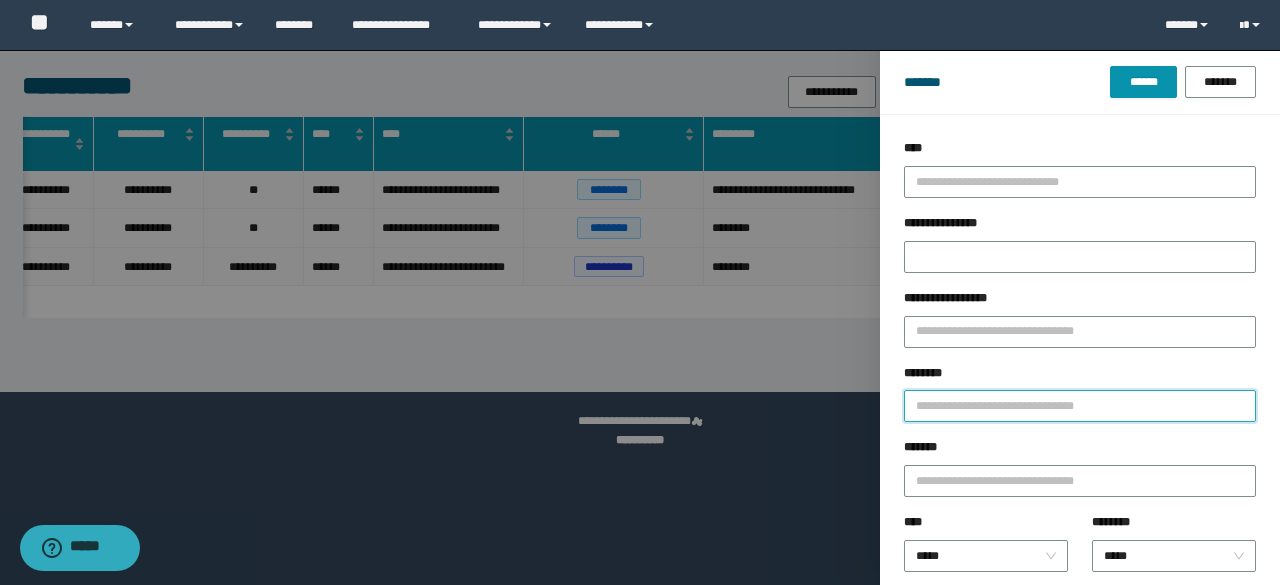 paste on "**********" 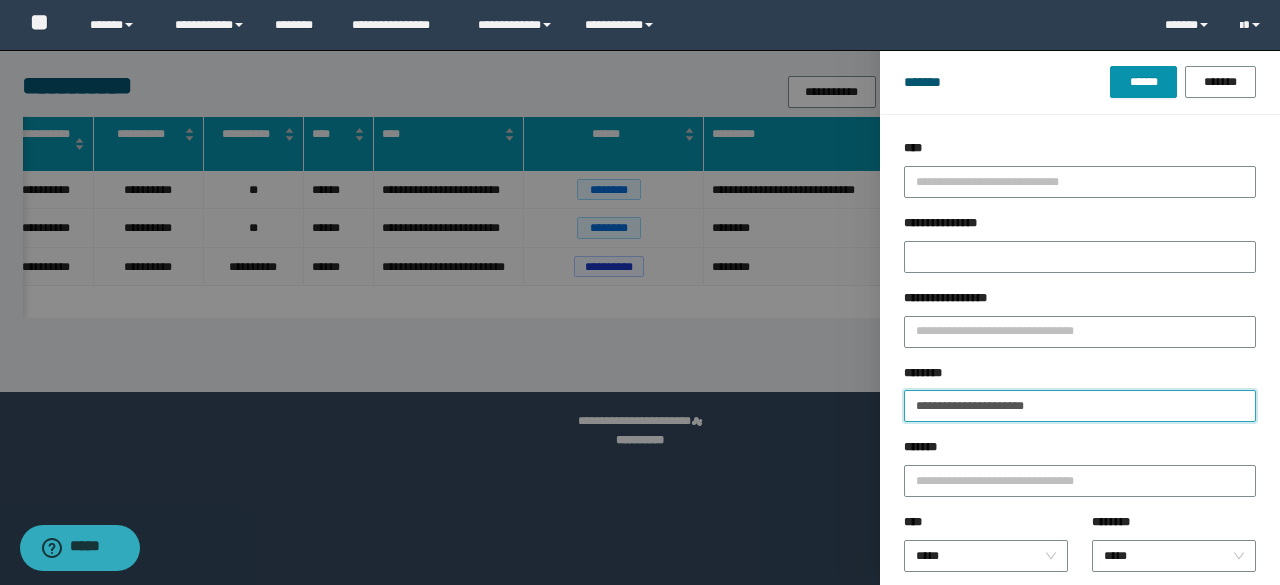 type on "**********" 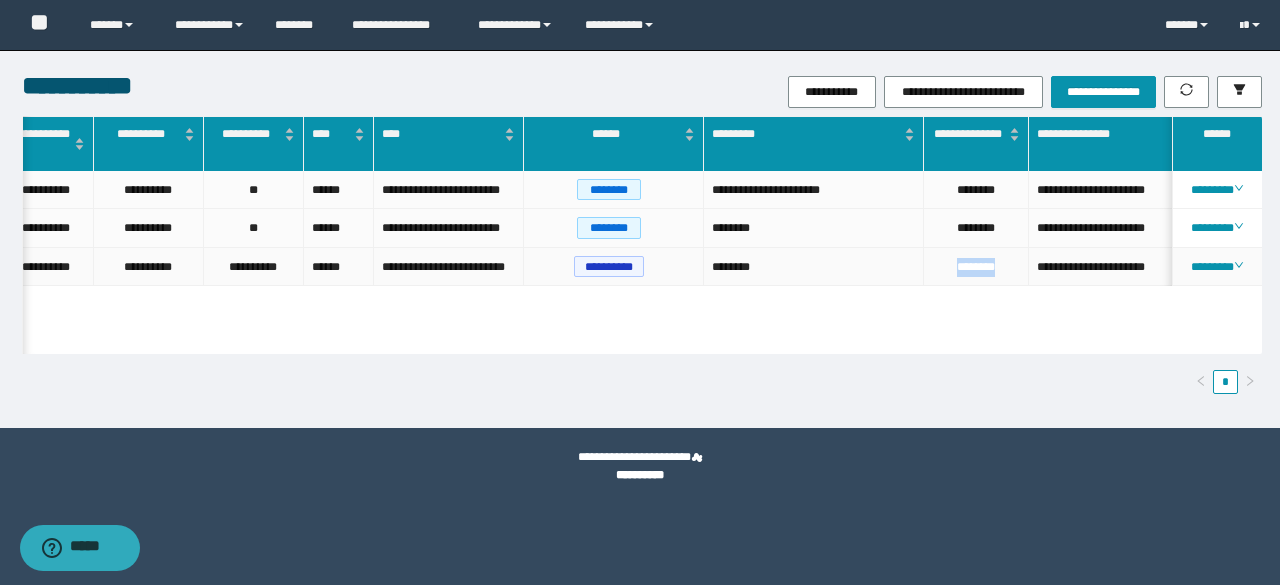 drag, startPoint x: 1018, startPoint y: 308, endPoint x: 940, endPoint y: 302, distance: 78.23043 